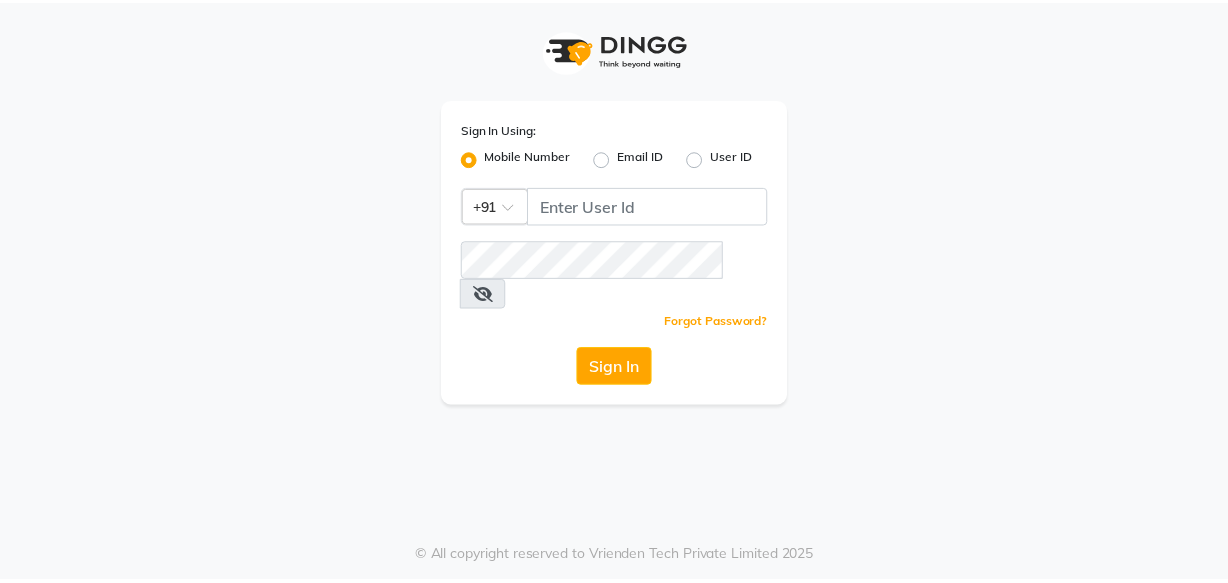 scroll, scrollTop: 0, scrollLeft: 0, axis: both 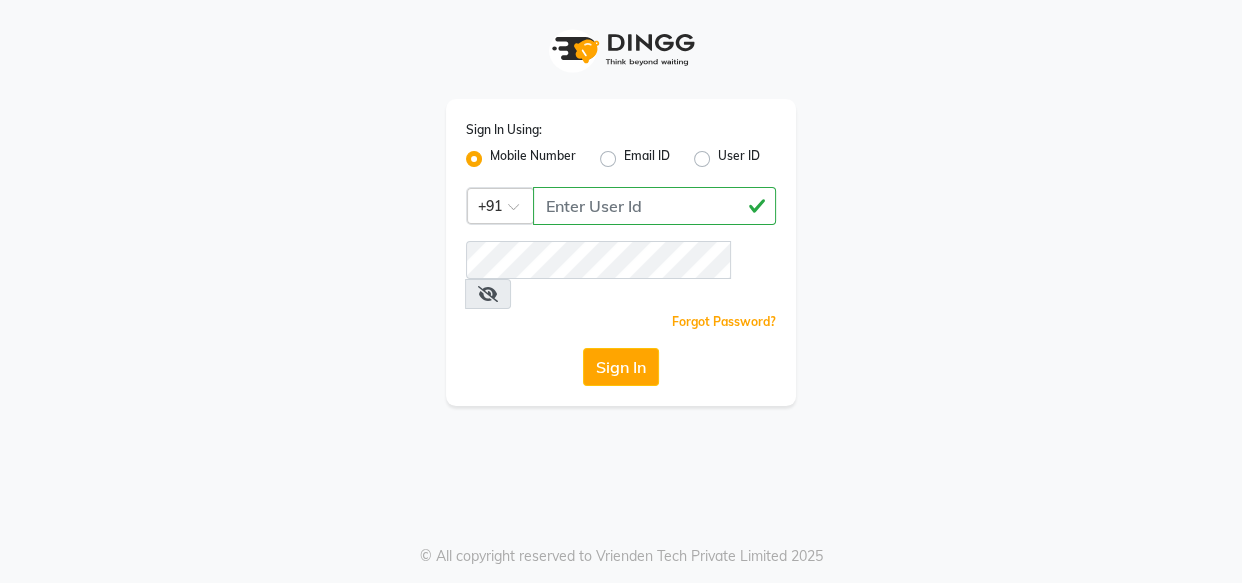 drag, startPoint x: 683, startPoint y: 206, endPoint x: 488, endPoint y: 187, distance: 195.92346 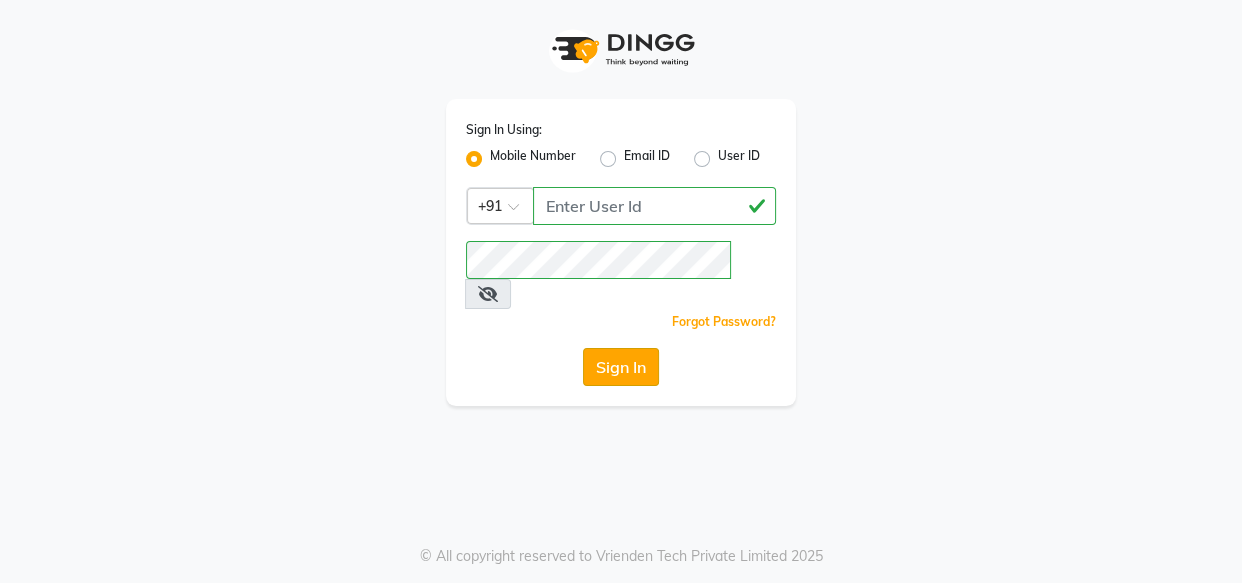 click on "Sign In" 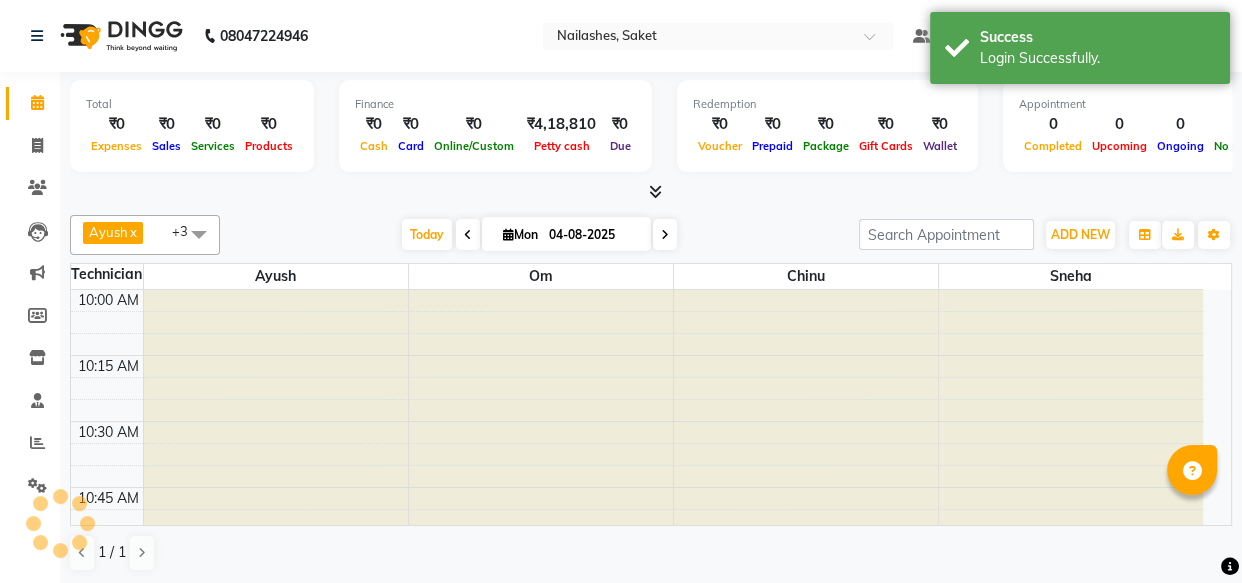 select on "en" 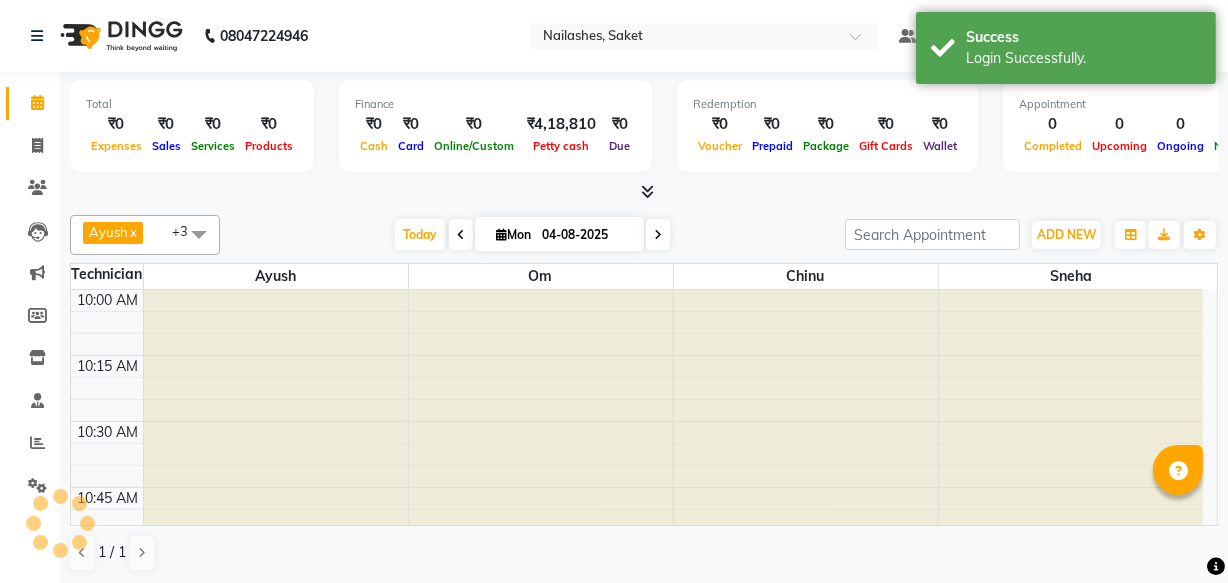 scroll, scrollTop: 0, scrollLeft: 0, axis: both 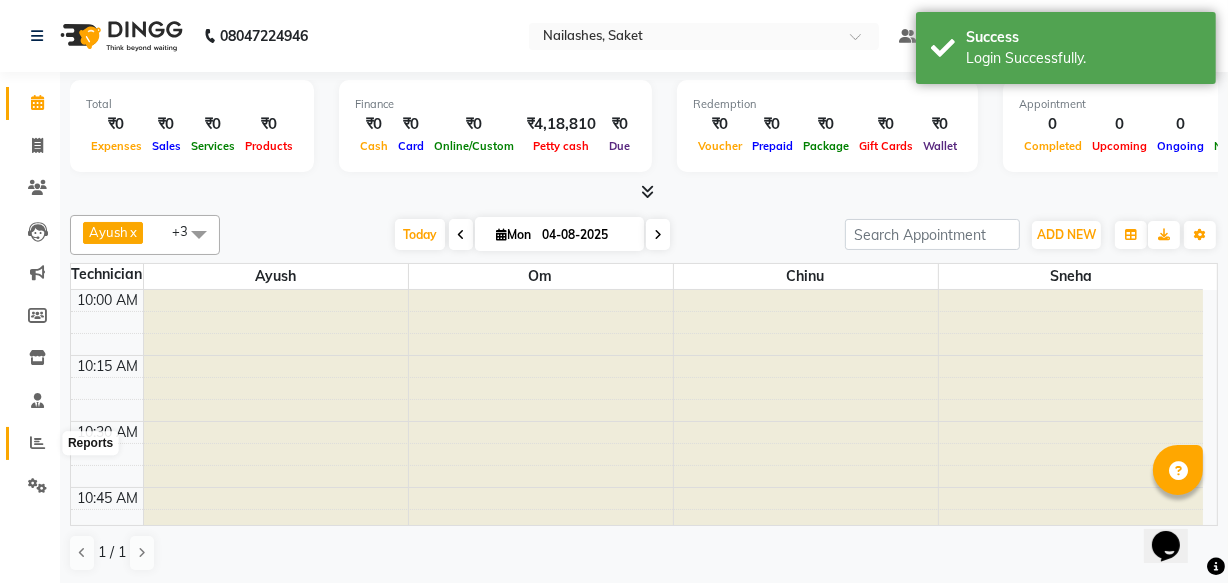 click 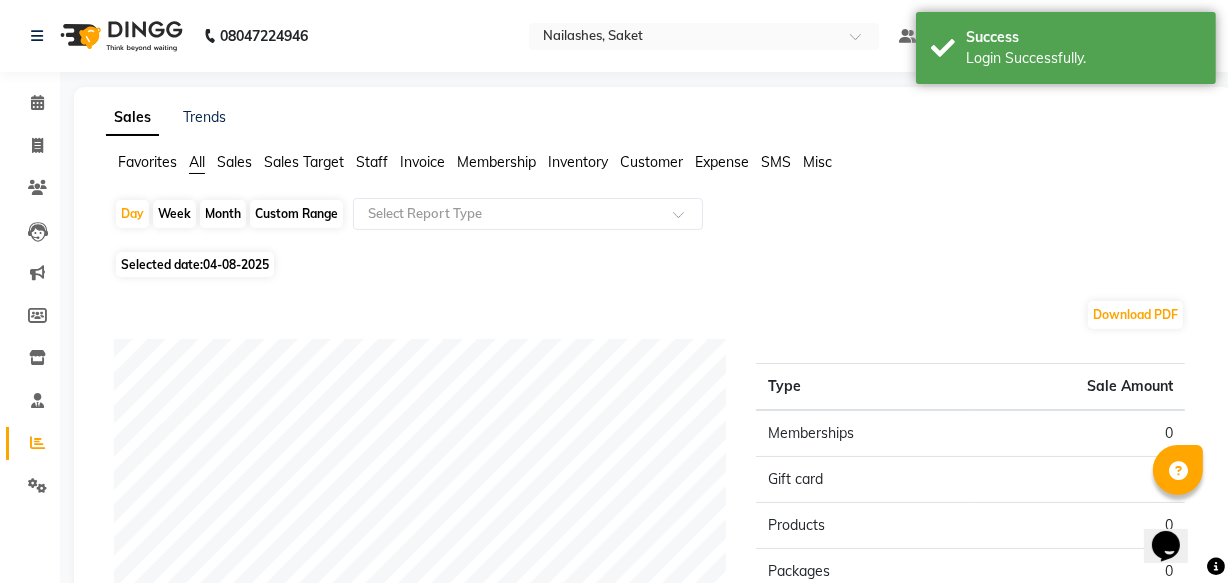 click on "04-08-2025" 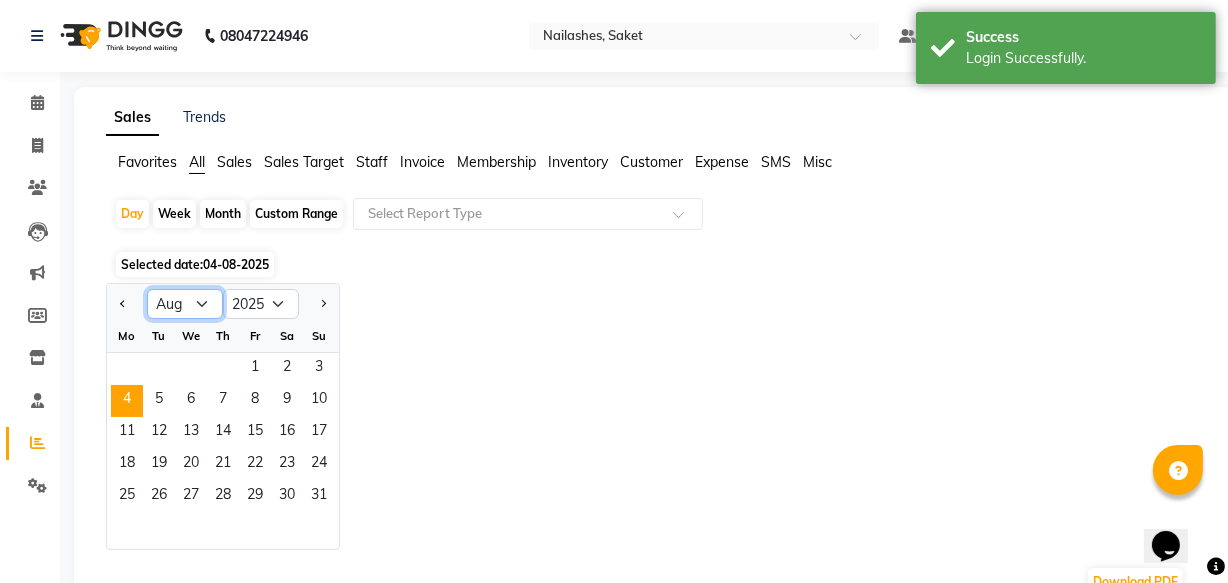 click on "Jan Feb Mar Apr May Jun Jul Aug Sep Oct Nov Dec" 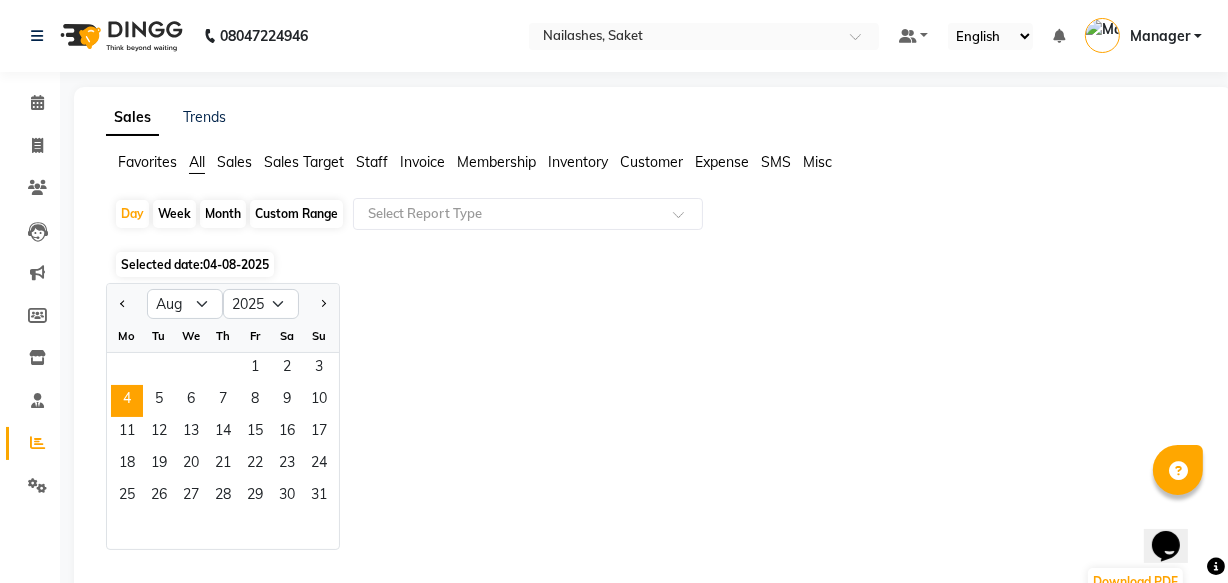 drag, startPoint x: 841, startPoint y: 437, endPoint x: 823, endPoint y: 423, distance: 22.803509 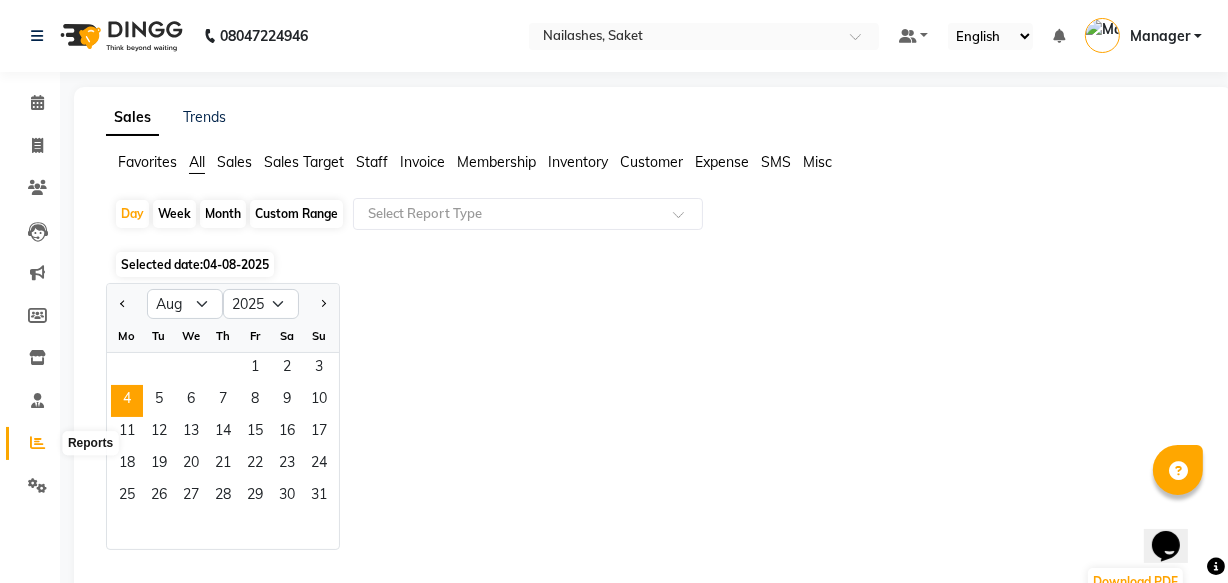 click 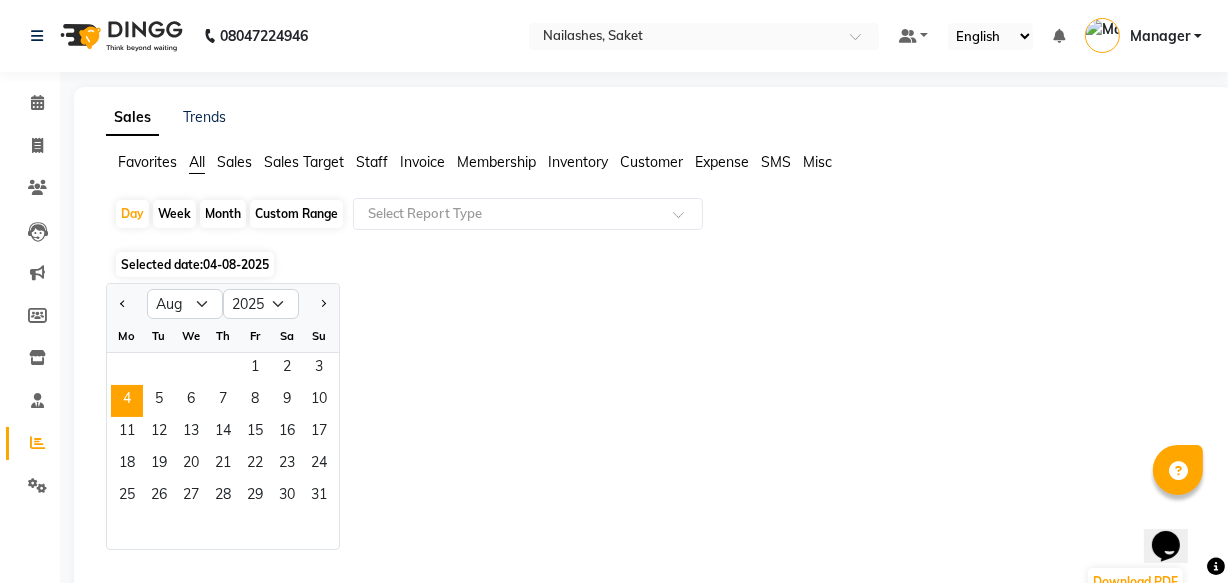 click on "Sales" 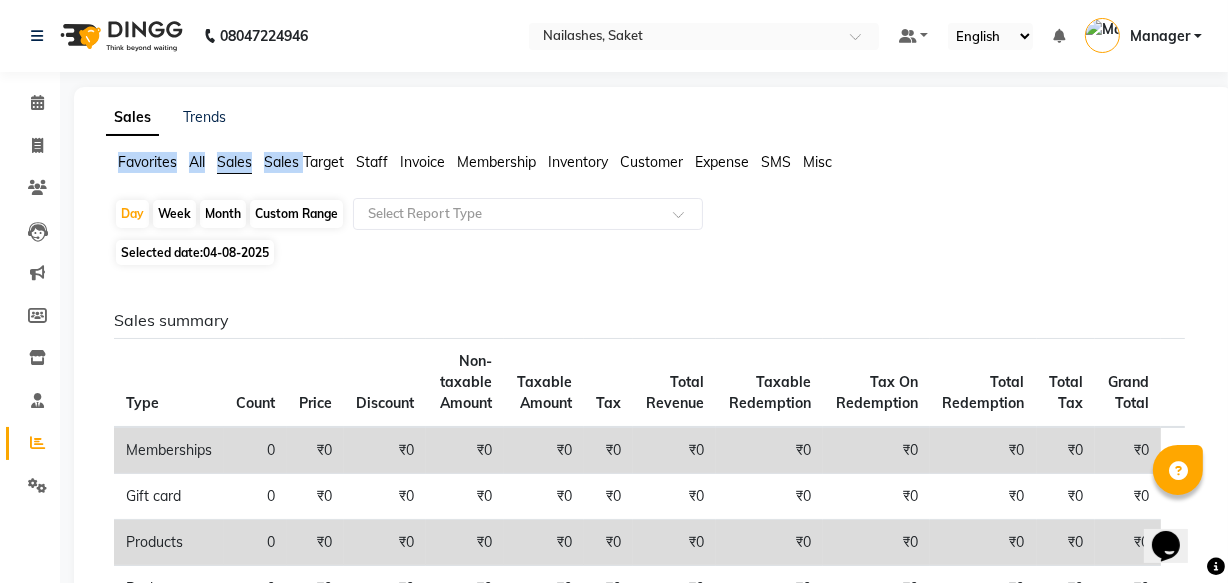 click on "Sales Target" 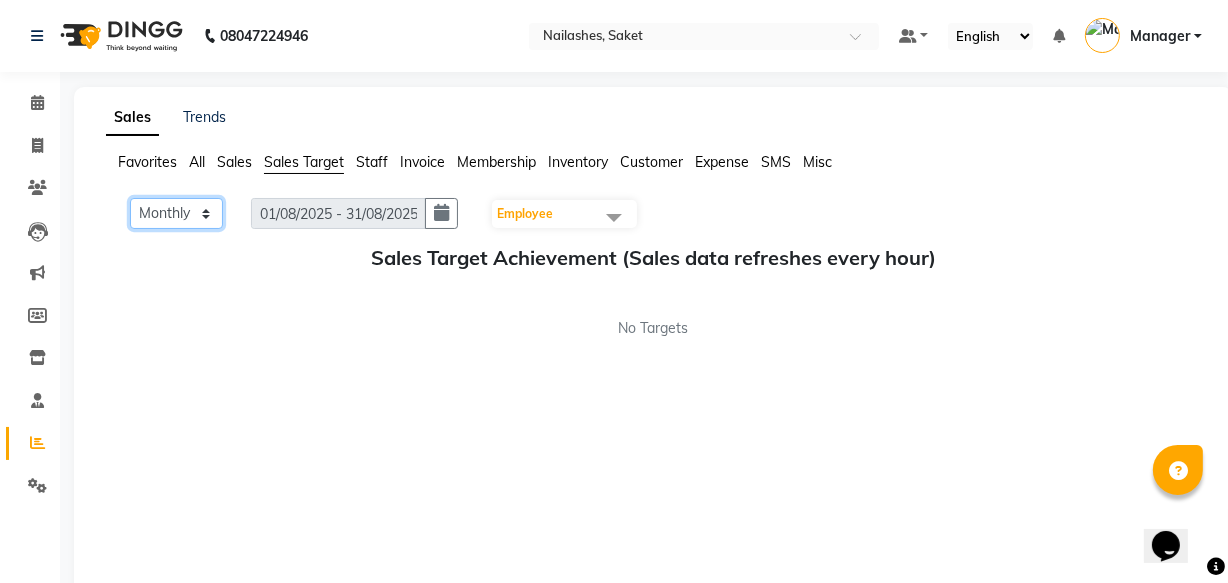 click on "Monthly Weekly" 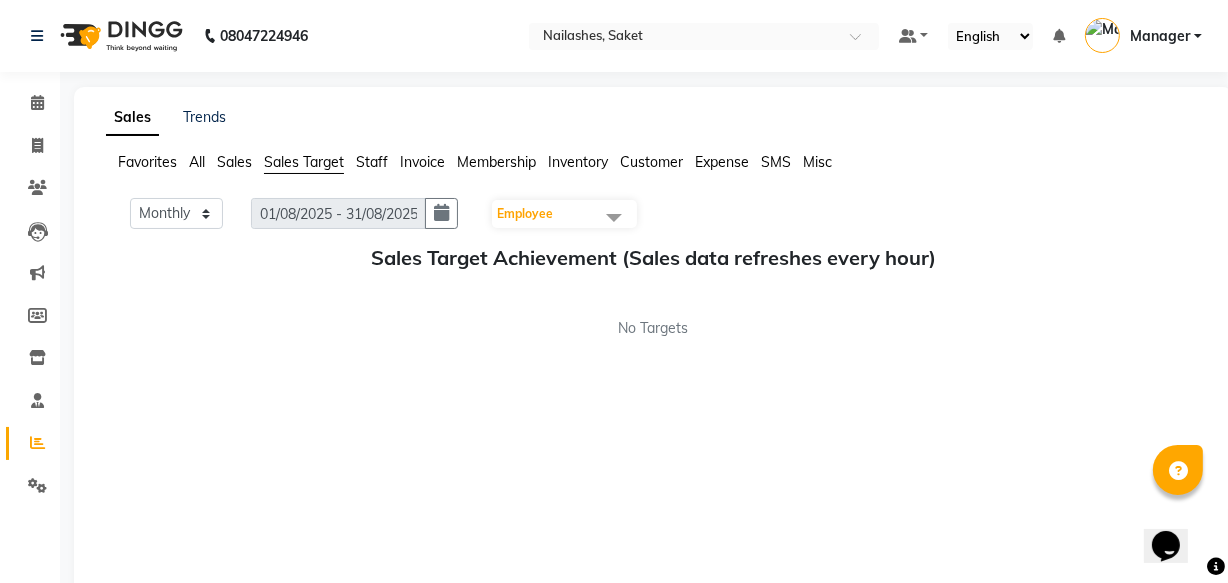 drag, startPoint x: 264, startPoint y: 260, endPoint x: 300, endPoint y: 259, distance: 36.013885 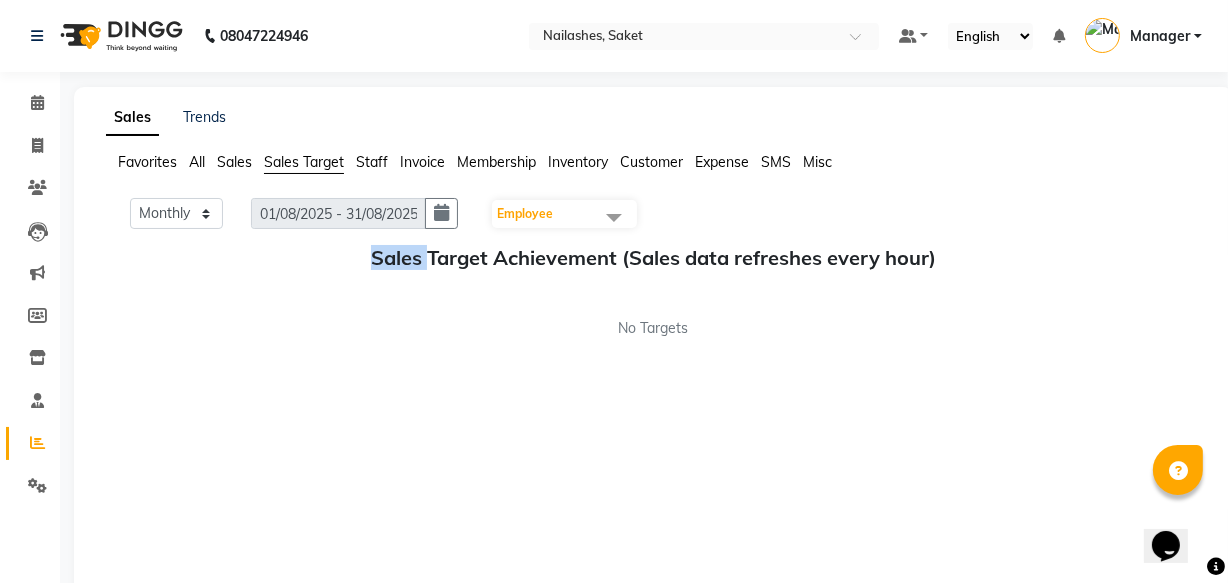 click on "Sales Target Achievement (Sales data refreshes every hour)" 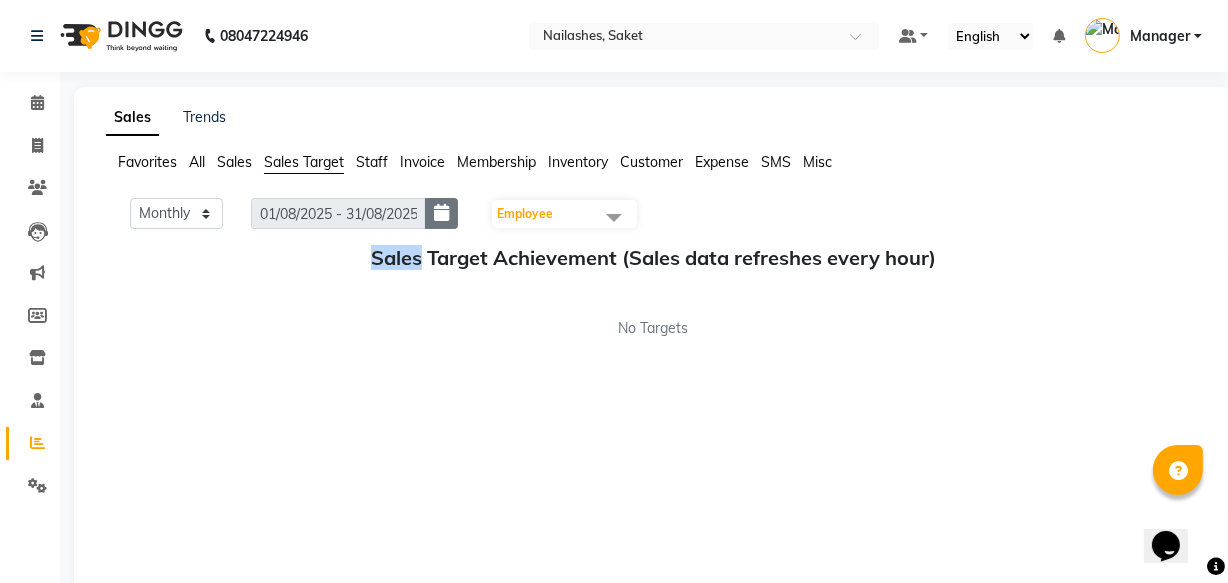 click 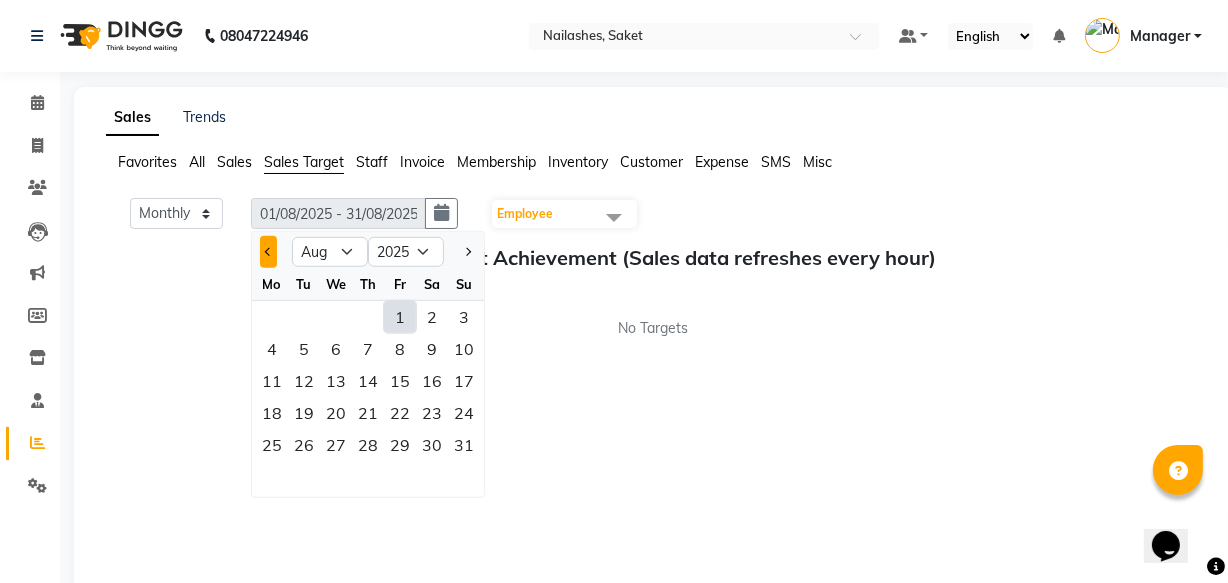 click 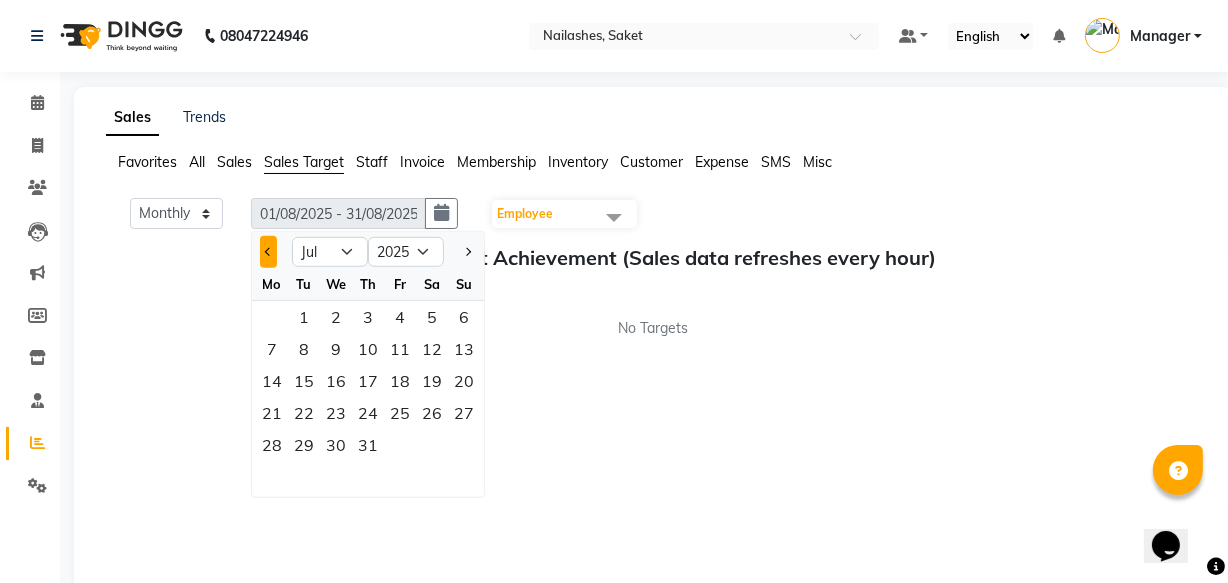 click 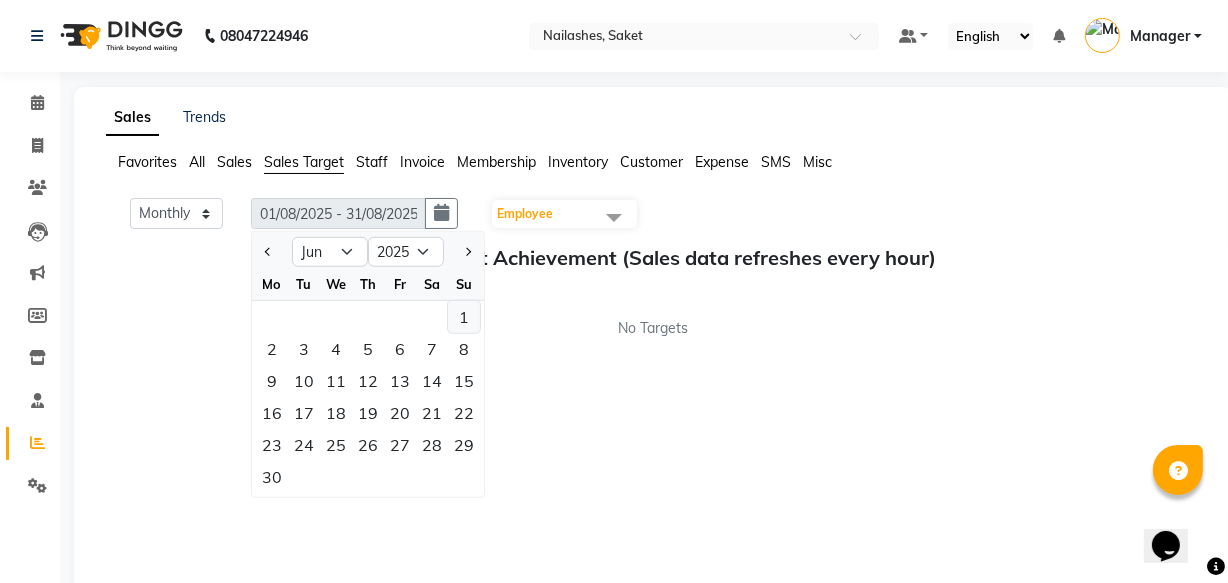 click on "1" 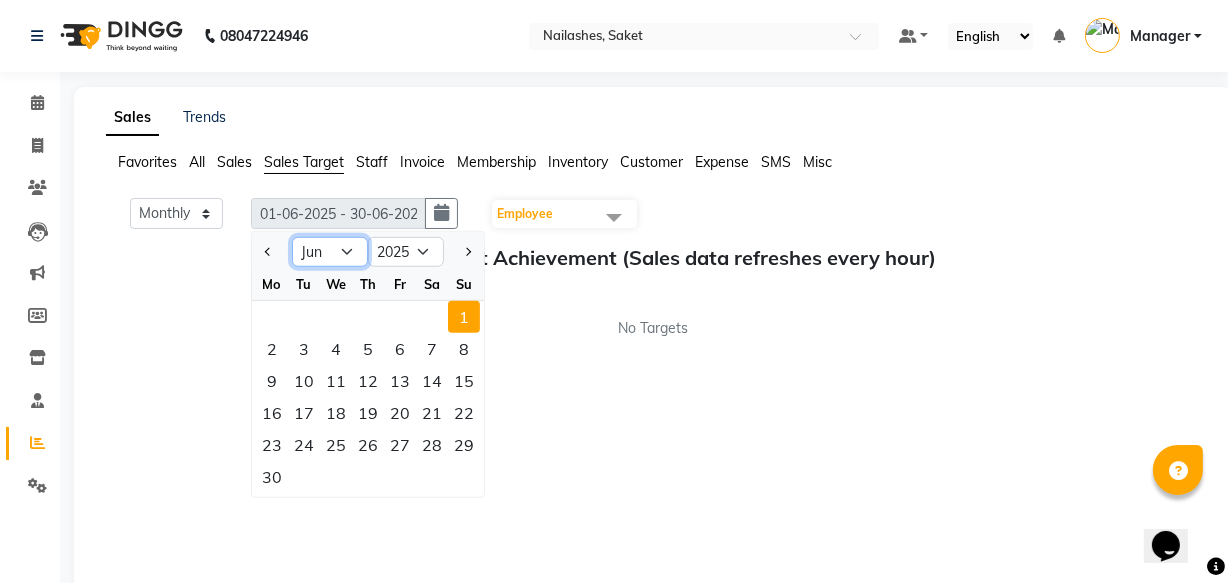 click on "Jan Feb Mar Apr May Jun Jul Aug Sep Oct Nov Dec" 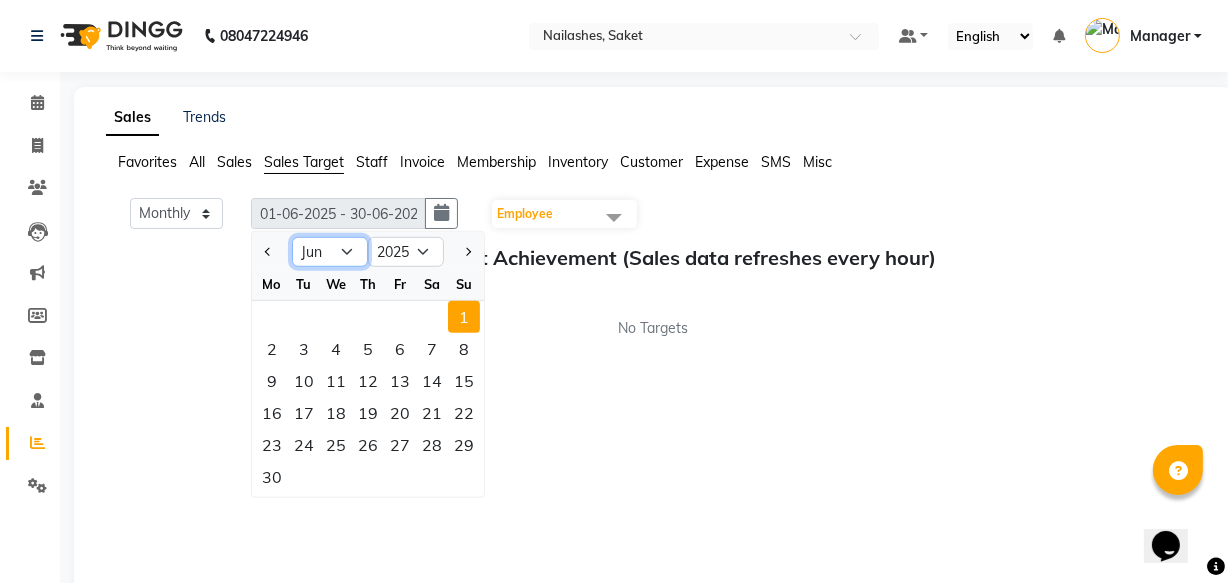 select on "7" 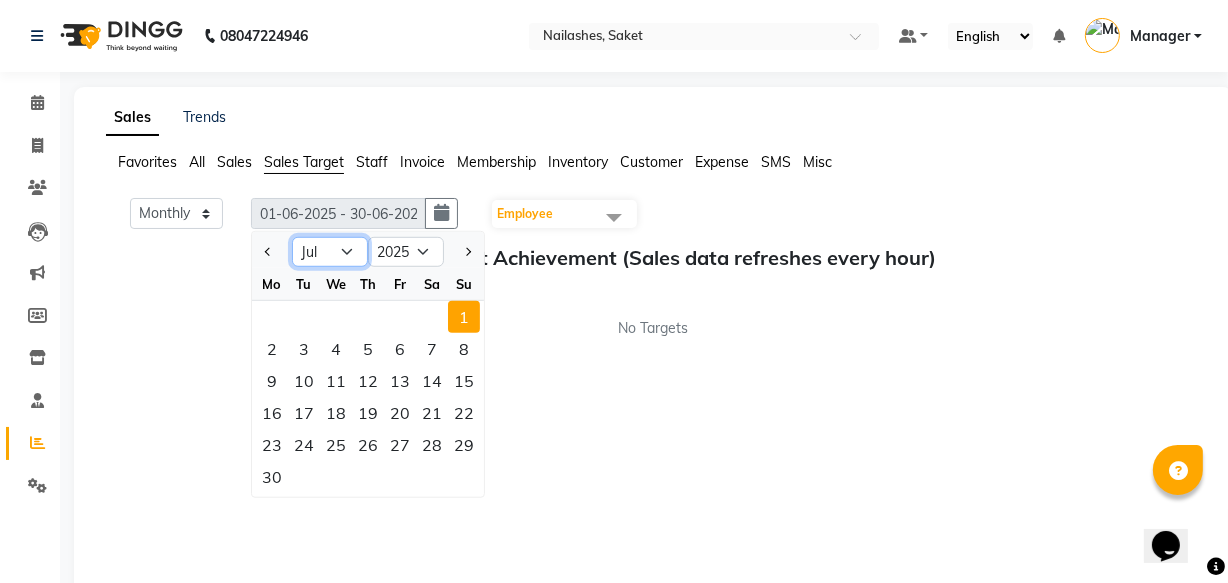 click on "Jan Feb Mar Apr May Jun Jul Aug Sep Oct Nov Dec" 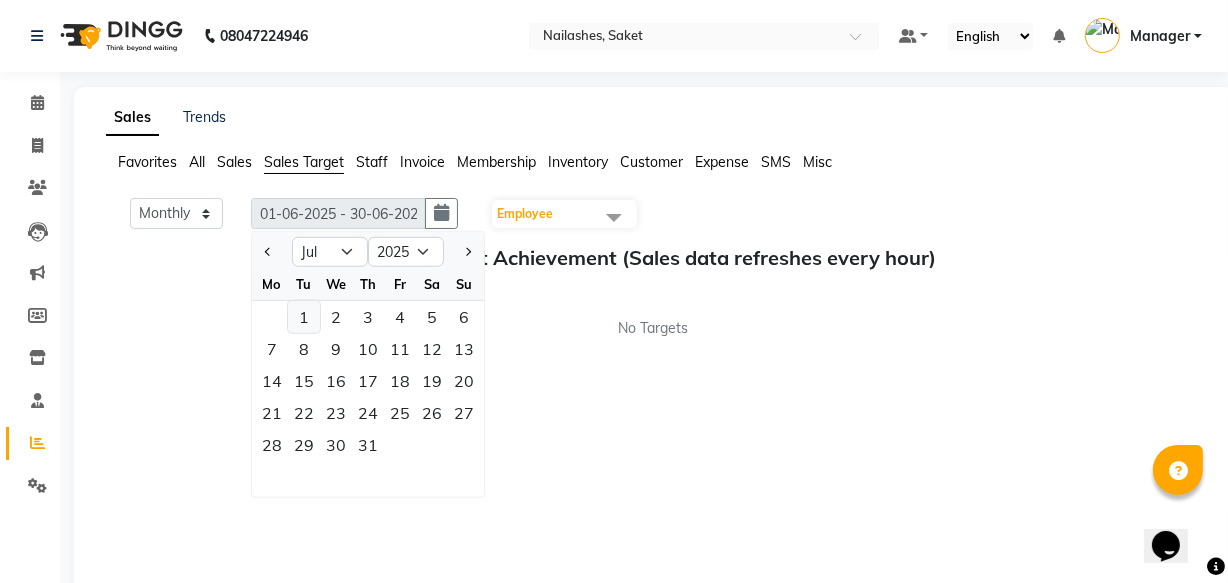 click on "1" 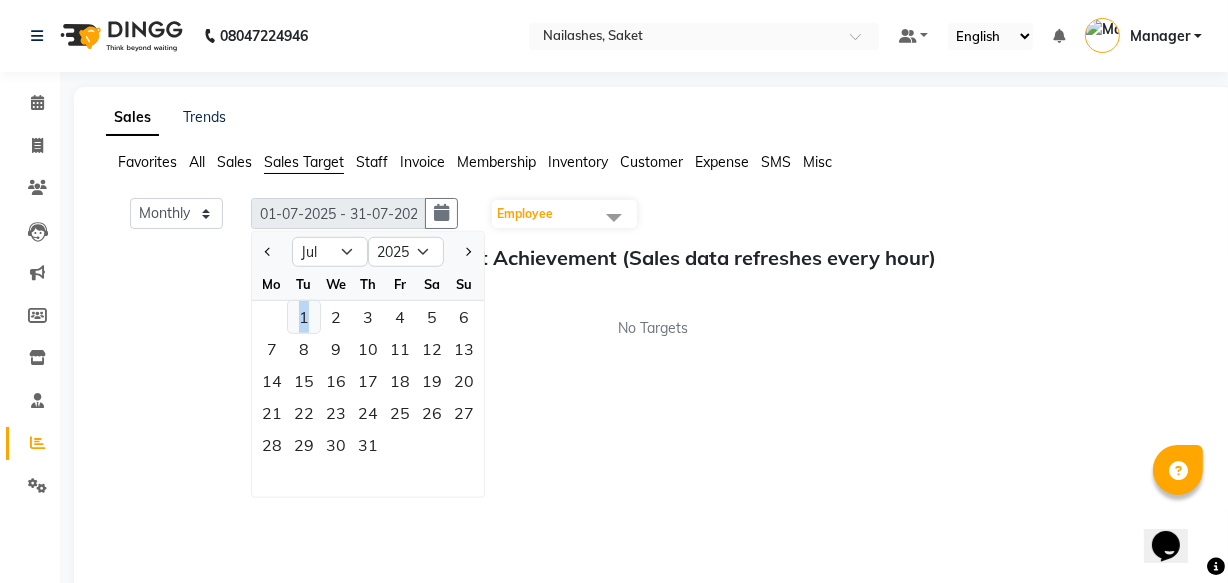 click on "1" 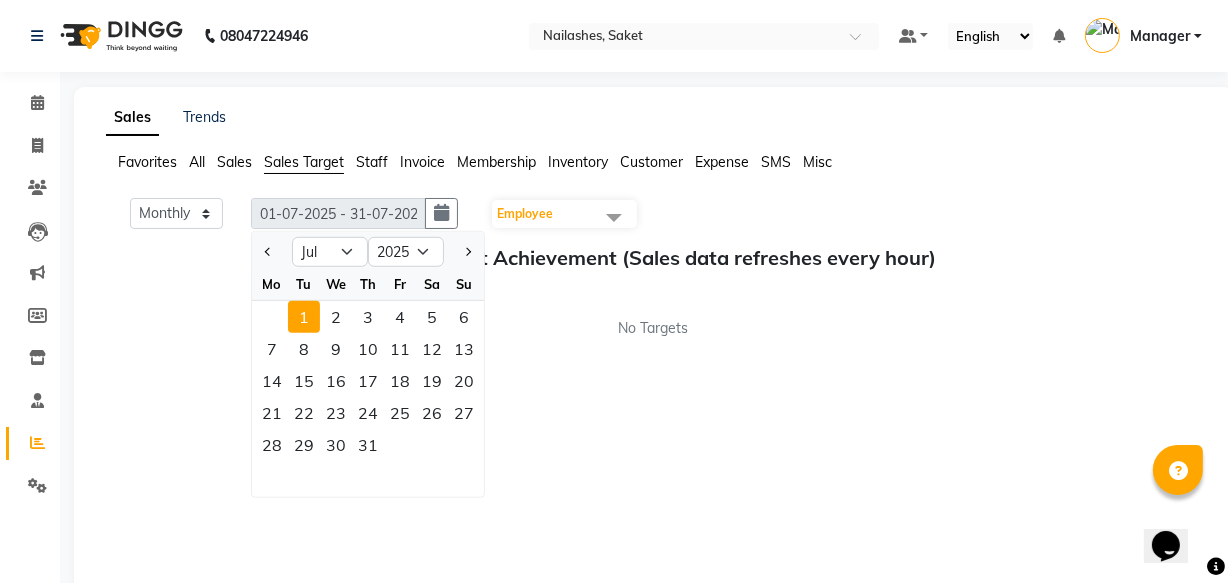 click on "Monthly Weekly [DATE] - [DATE] [DATE] Jan Feb Mar Apr May Jun Jul Aug Sep Oct Nov Dec 2015 2016 2017 2018 2019 2020 2021 2022 2023 2024 2025 2026 2027 2028 2029 2030 2031 2032 2033 2034 2035 Mo Tu We Th Fr Sa Su 1 2 3 4 5 6 7 8 9 10 11 12 13 14 15 16 17 18 19 20 21 22 23 24 25 26 27 28 29 30 31 Employee Select All [NAME] [NAME] [NAME] [NAME] [NAME] [NAME] [NAME] Sales Target Achievement (Sales data refreshes every hour) No Targets" 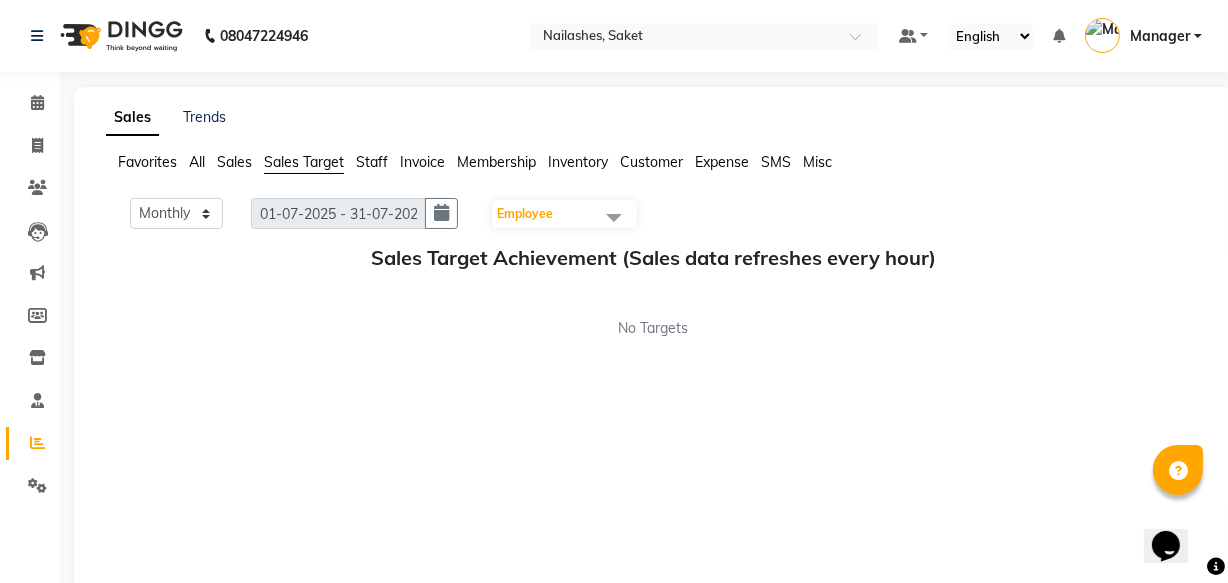click 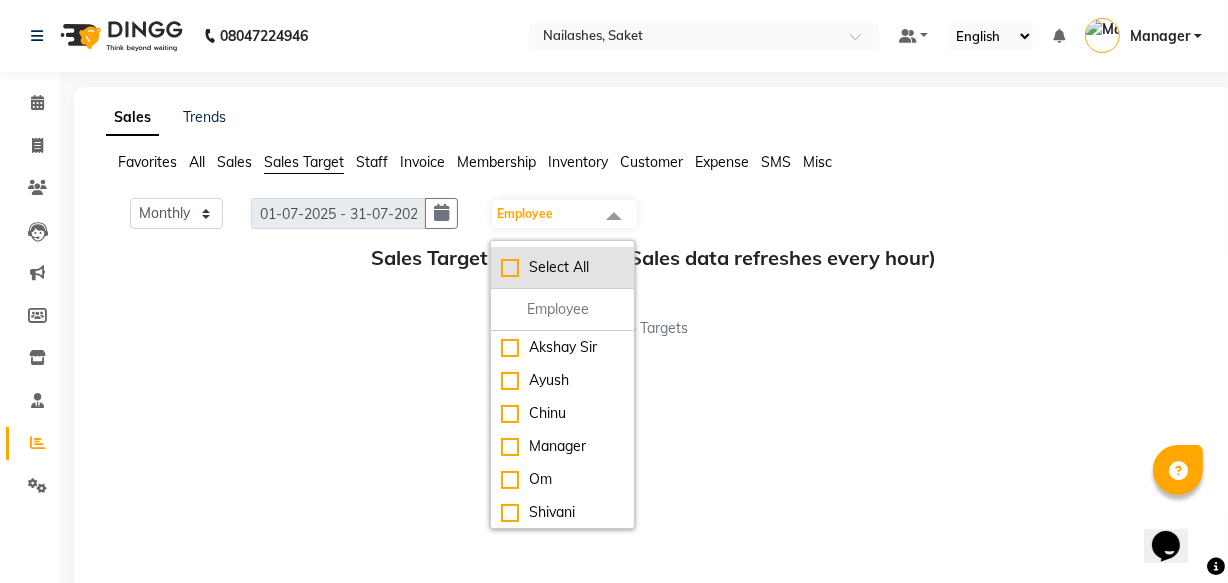 click on "Select All" 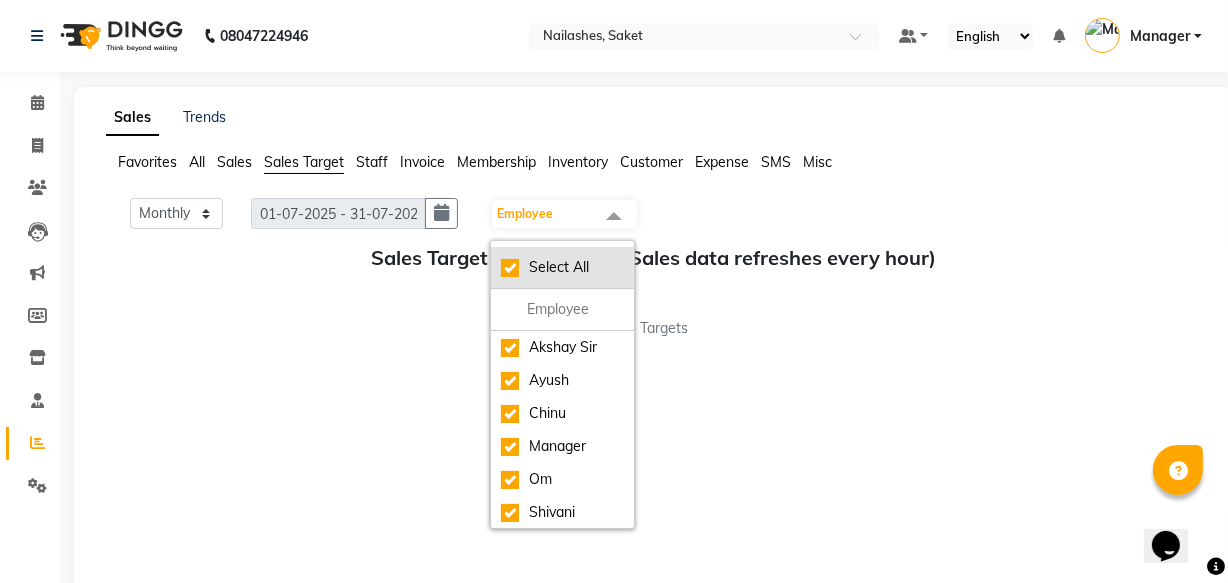 checkbox on "true" 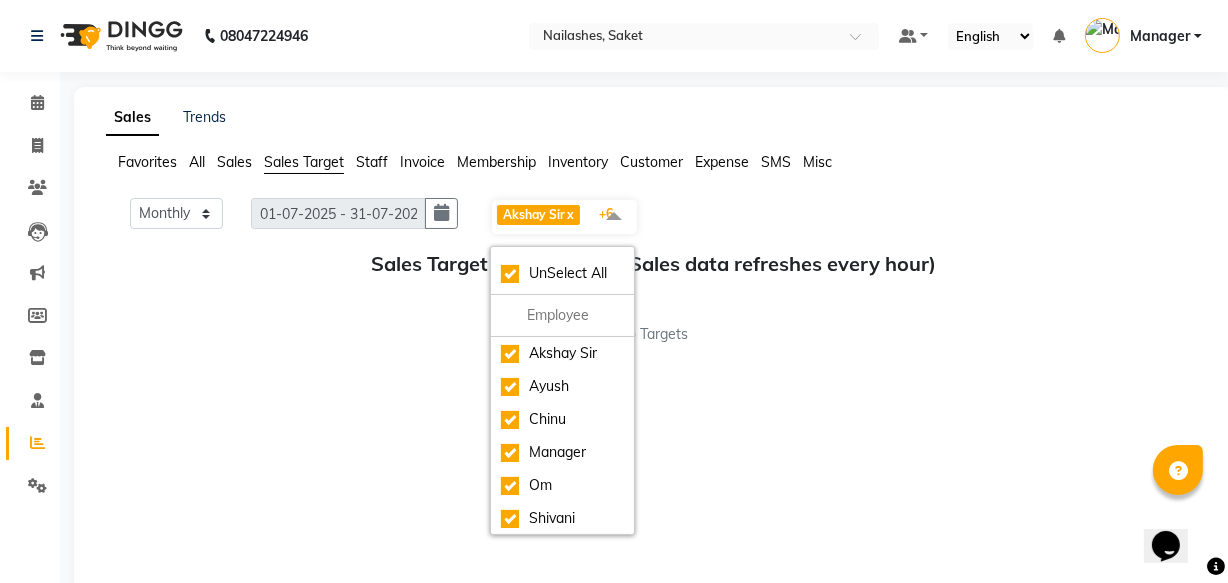 click on "Monthly Weekly [DATE] - [DATE] [DATE] [NAME] x [NAME] x [NAME] x [NAME] x [NAME] x [NAME] x [NAME] x +6 UnSelect All [NAME] [NAME] [NAME] [NAME] [NAME] [NAME] [NAME] Sales Target Achievement (Sales data refreshes every hour) No Targets" 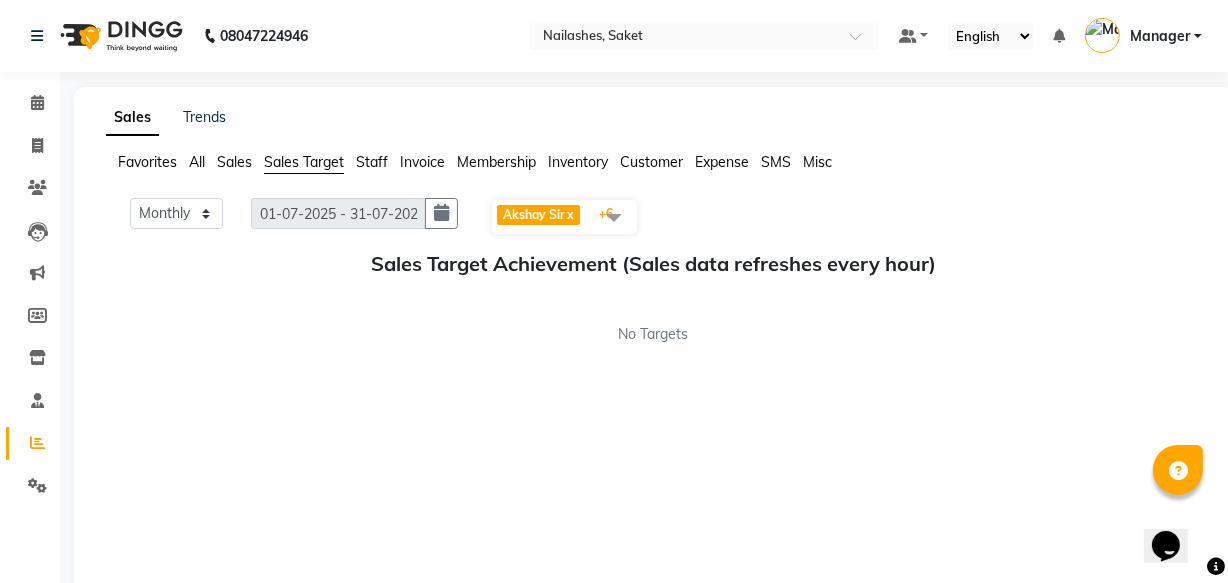 click on "Monthly Weekly [DATE] - [DATE] [DATE] [NAME] x [NAME] x [NAME] x [NAME] x [NAME] x [NAME] x [NAME] x +6 UnSelect All [NAME] [NAME] [NAME] [NAME] [NAME] [NAME] [NAME] Sales Target Achievement (Sales data refreshes every hour) No Targets" 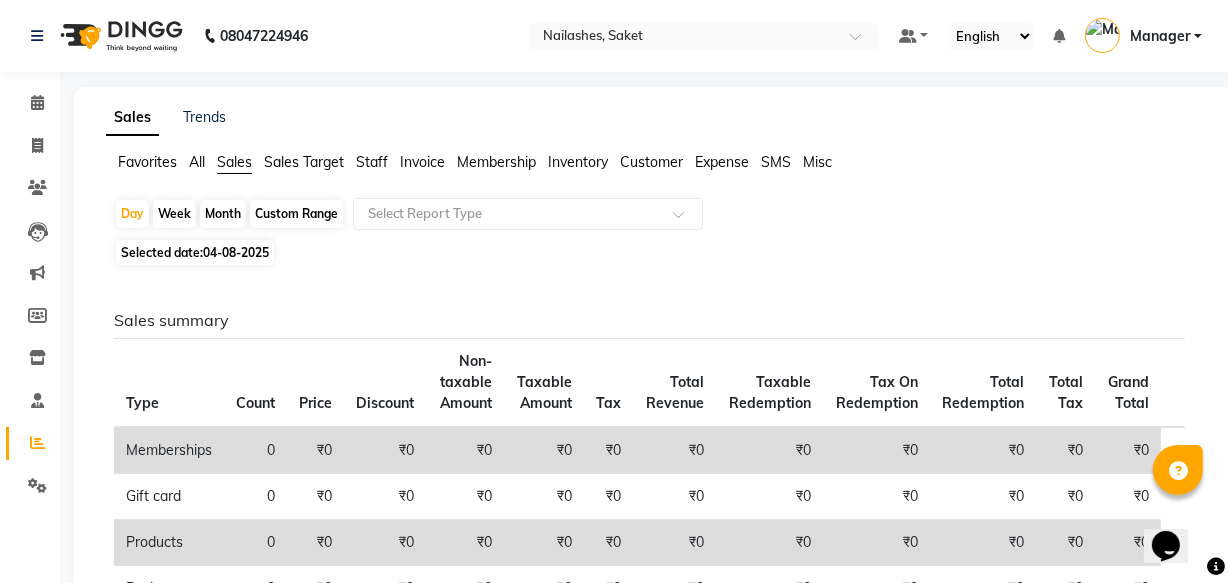 click on "Month" 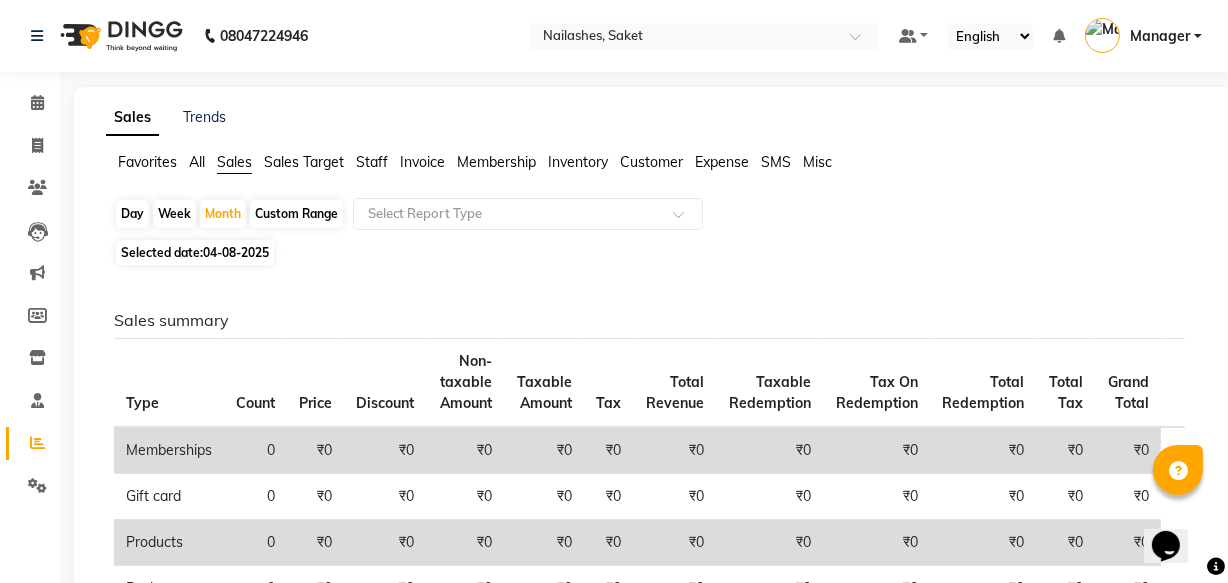 click on "04-08-2025" 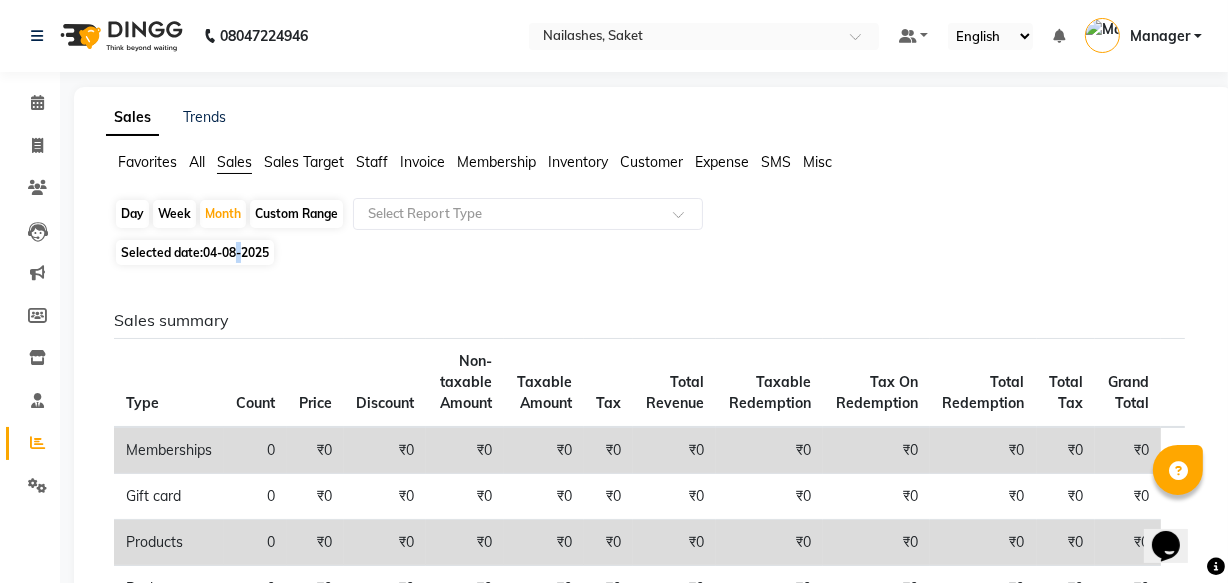 click on "04-08-2025" 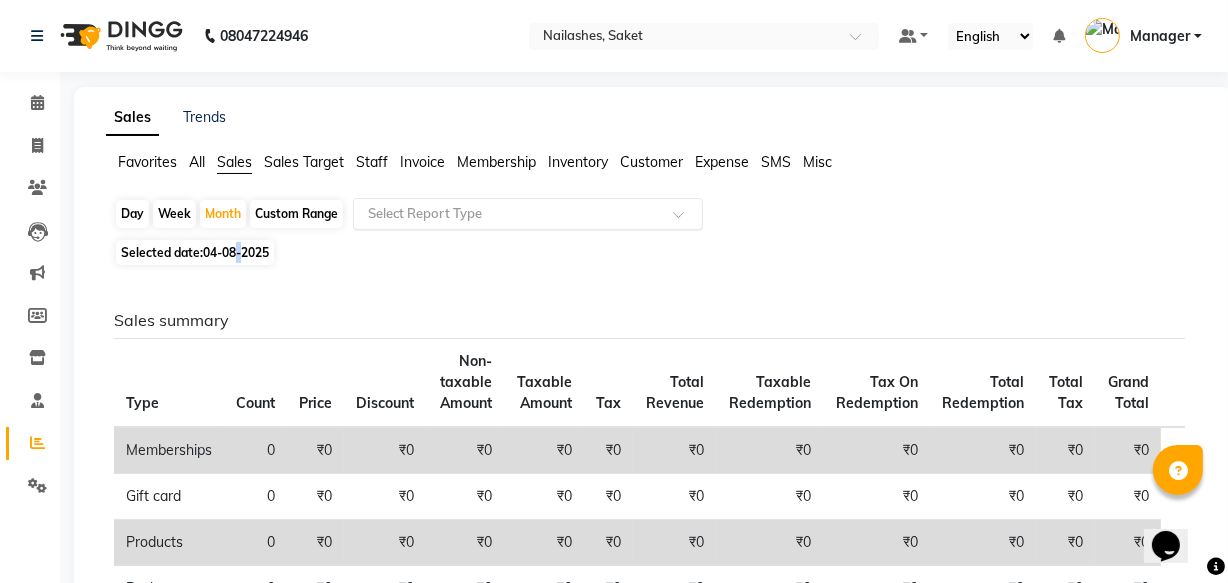 click 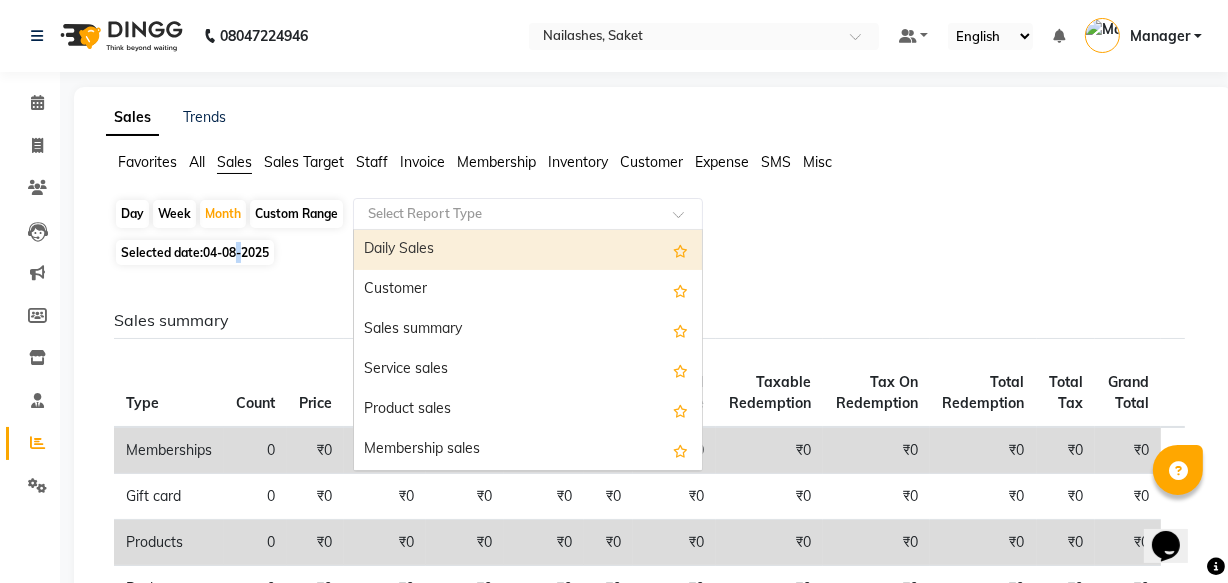 click 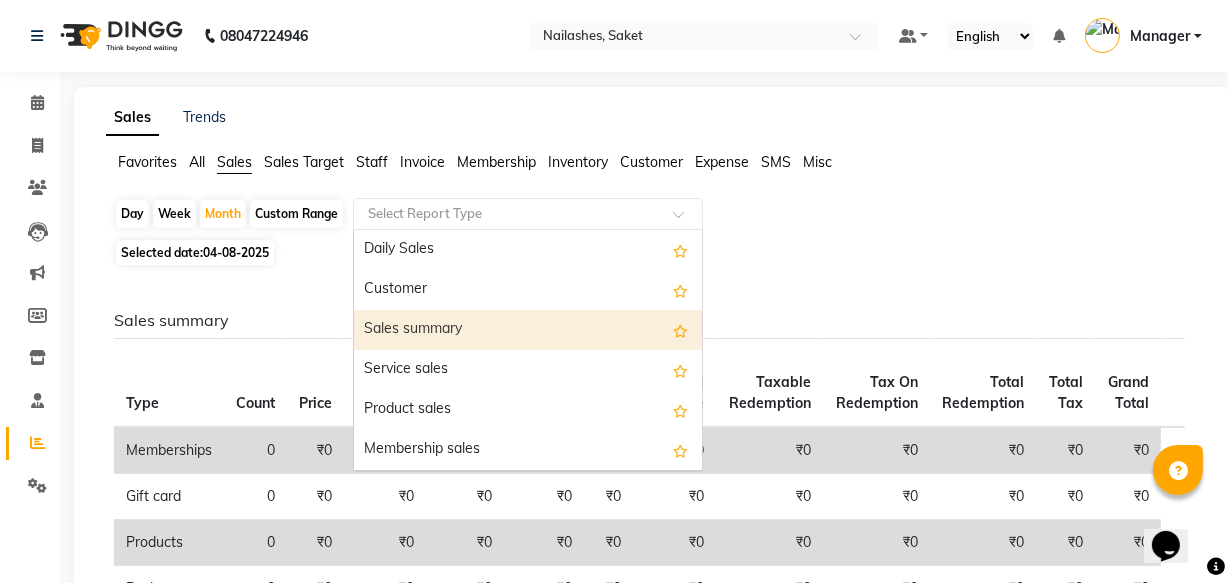 click on "Sales summary" at bounding box center (528, 330) 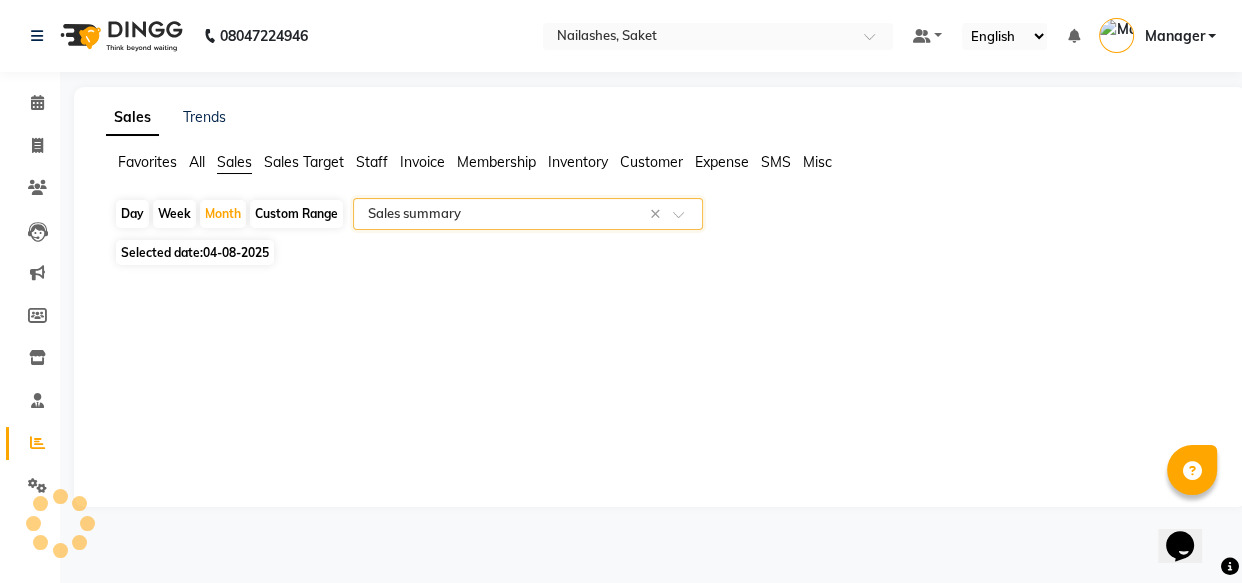 select on "full_report" 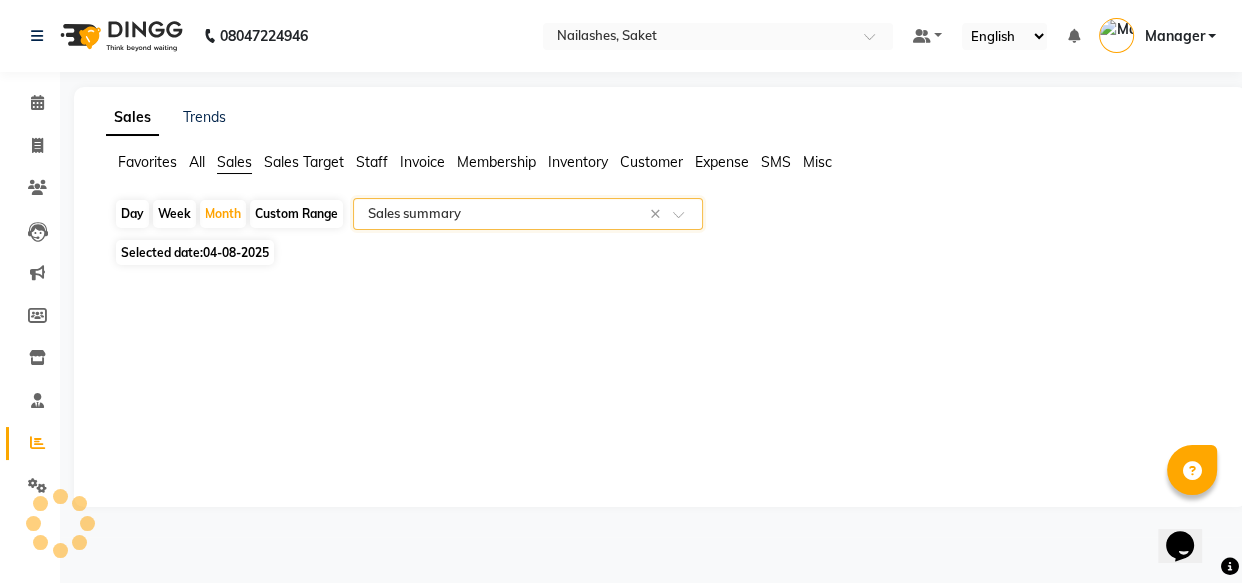 select on "csv" 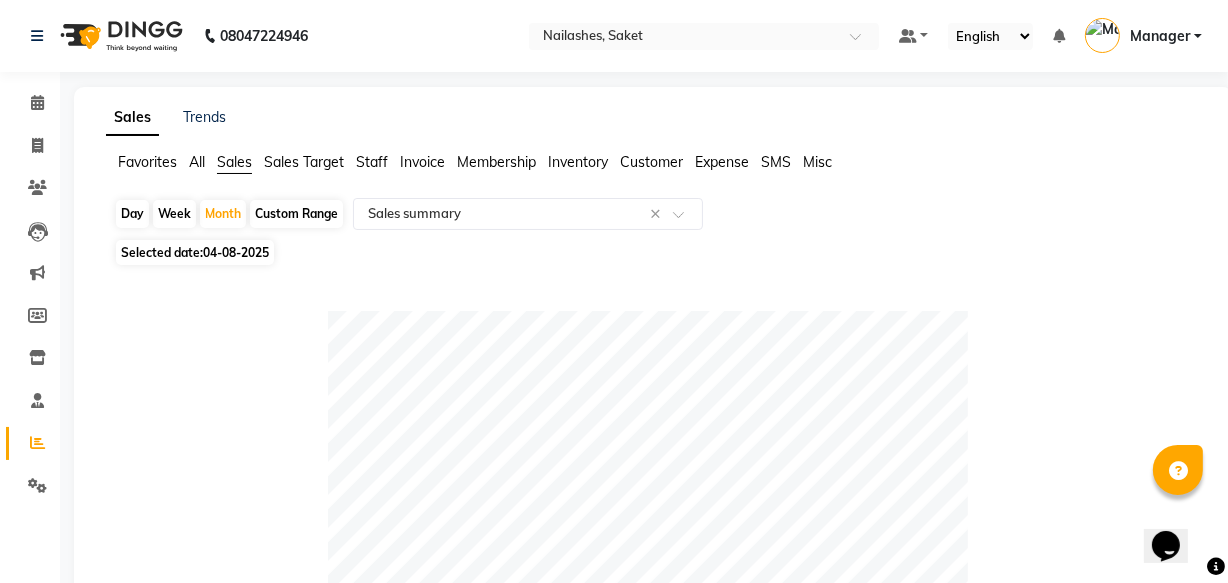 click on "04-08-2025" 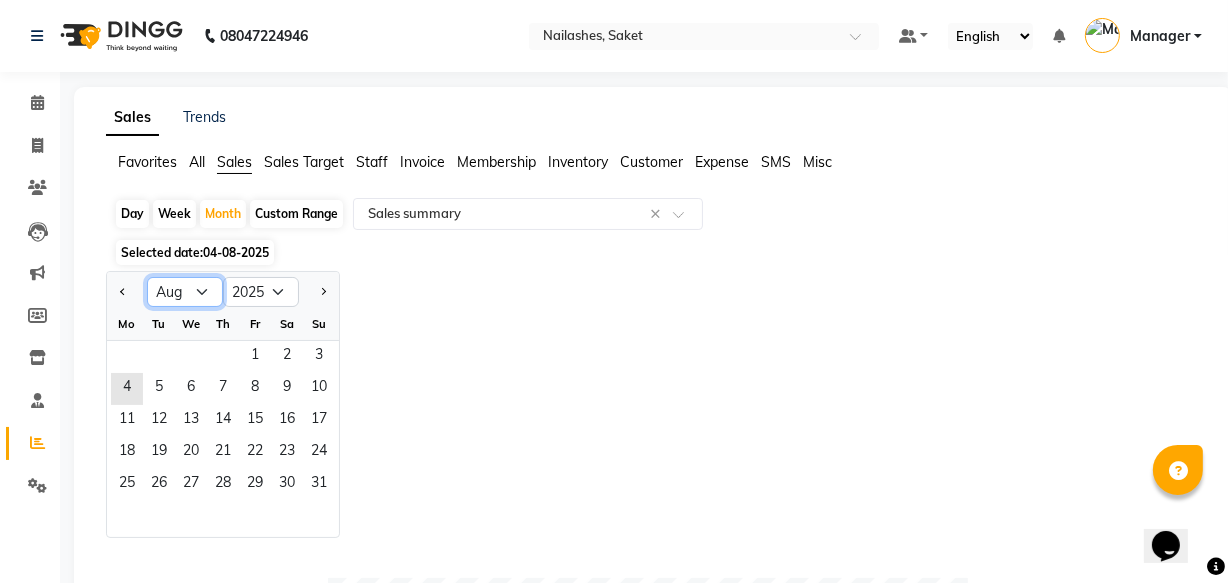 click on "Jan Feb Mar Apr May Jun Jul Aug Sep Oct Nov Dec" 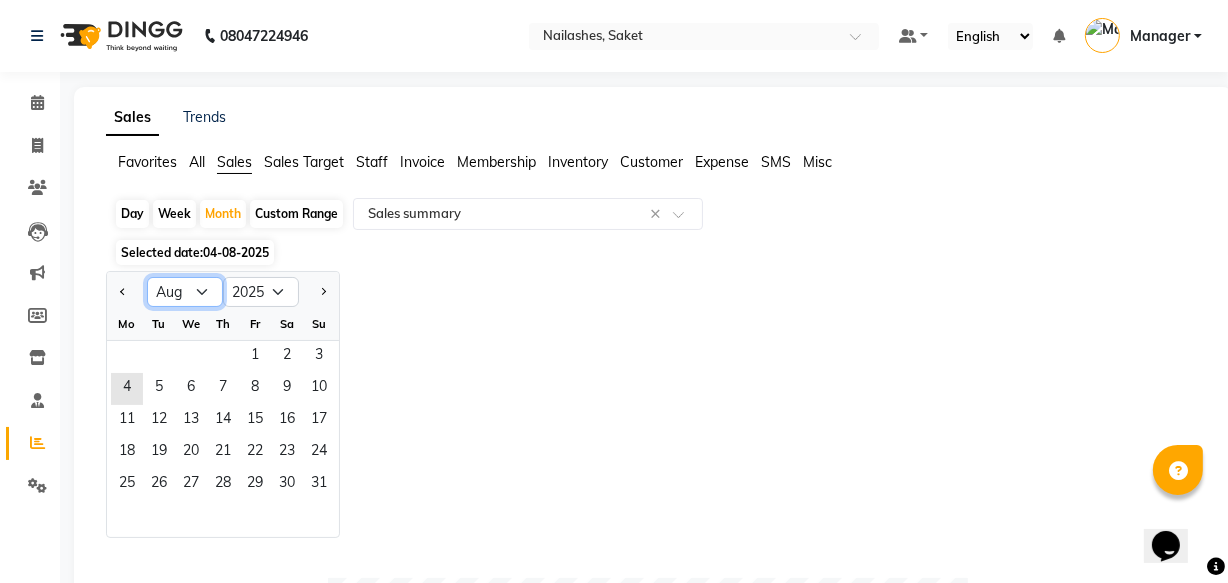 select on "7" 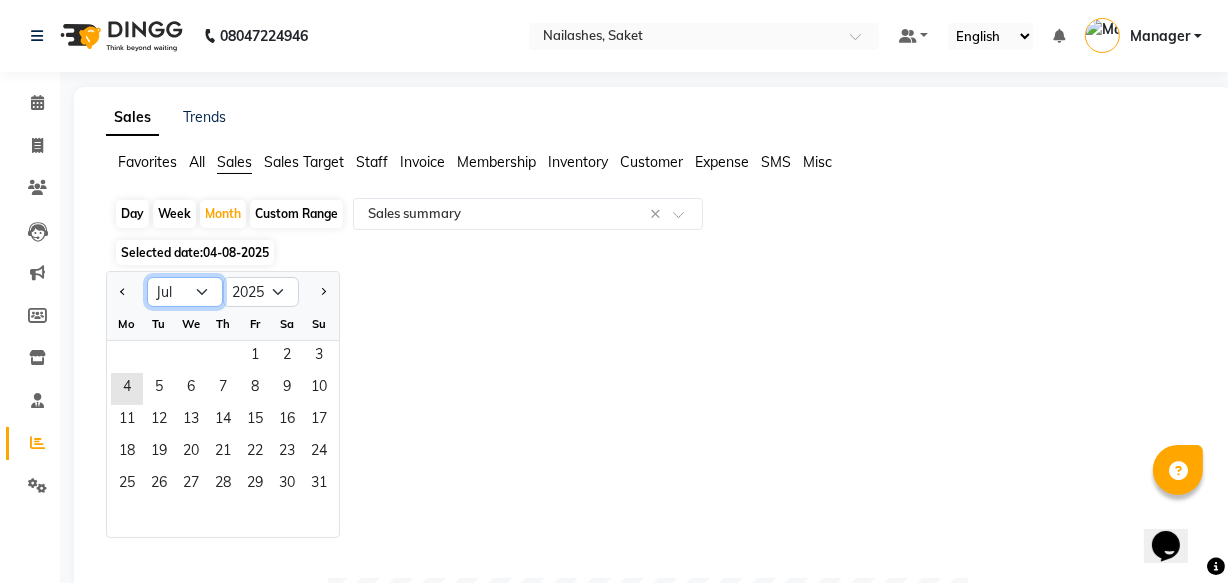 click on "Jan Feb Mar Apr May Jun Jul Aug Sep Oct Nov Dec" 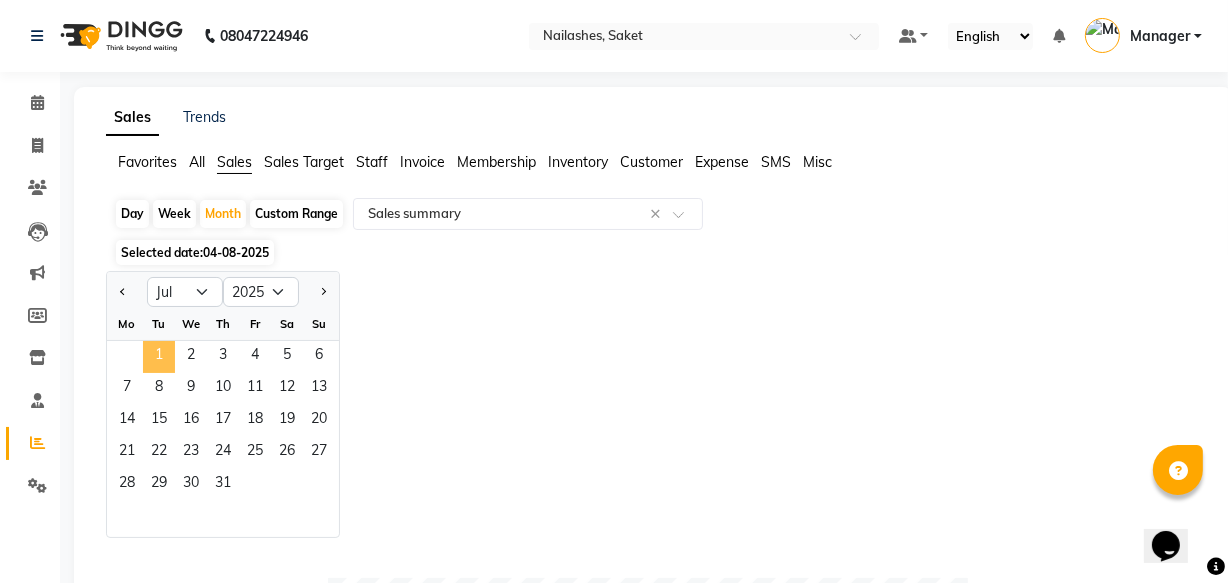 click on "1" 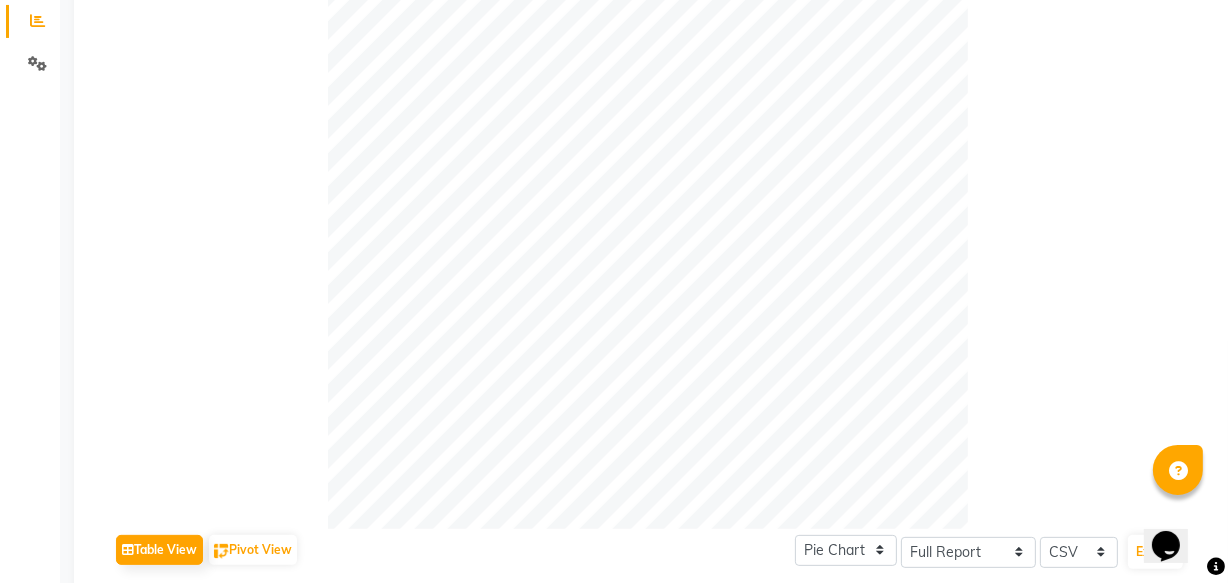 scroll, scrollTop: 454, scrollLeft: 0, axis: vertical 